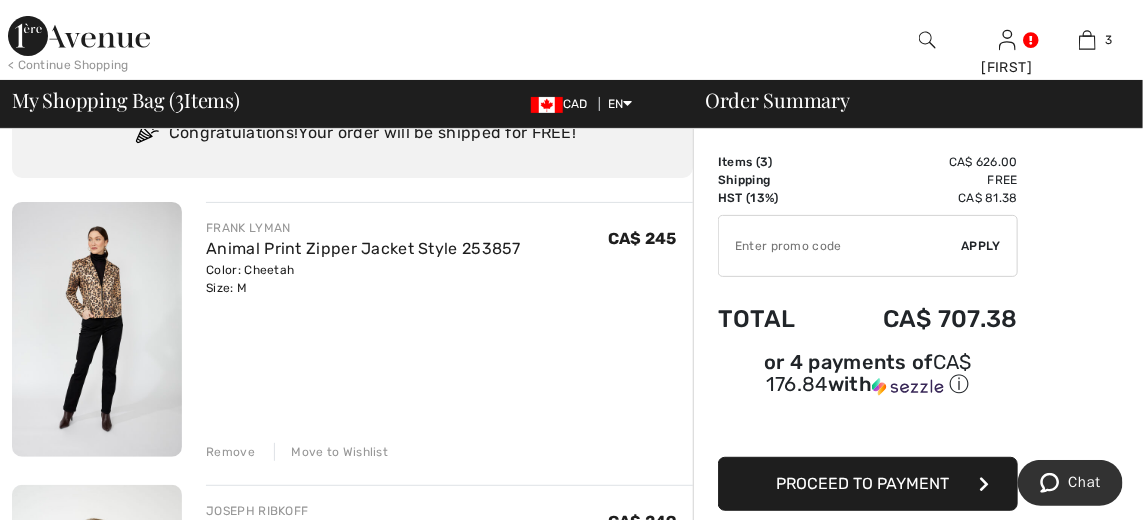 scroll, scrollTop: 0, scrollLeft: 0, axis: both 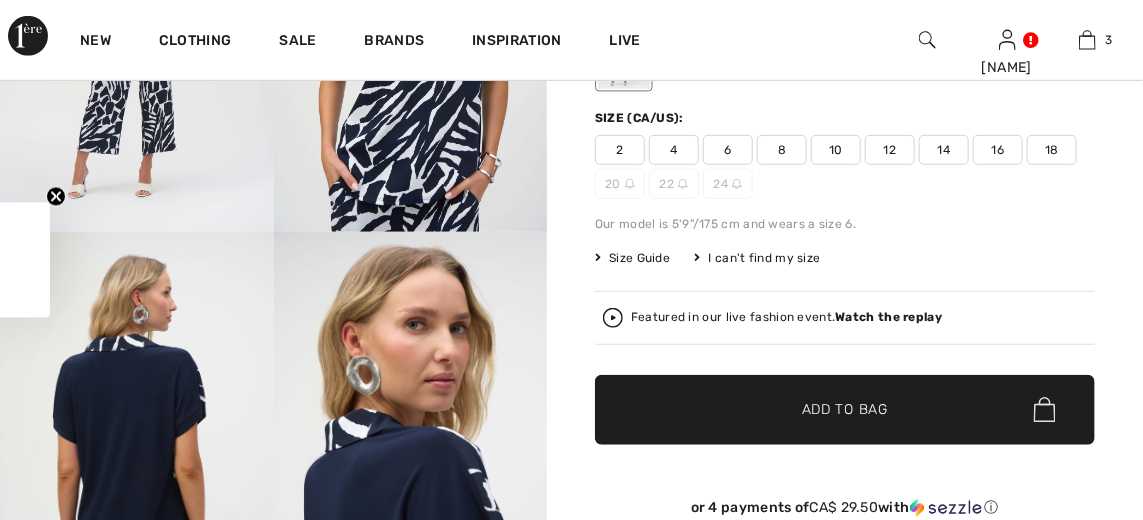 click on "12" at bounding box center (890, 150) 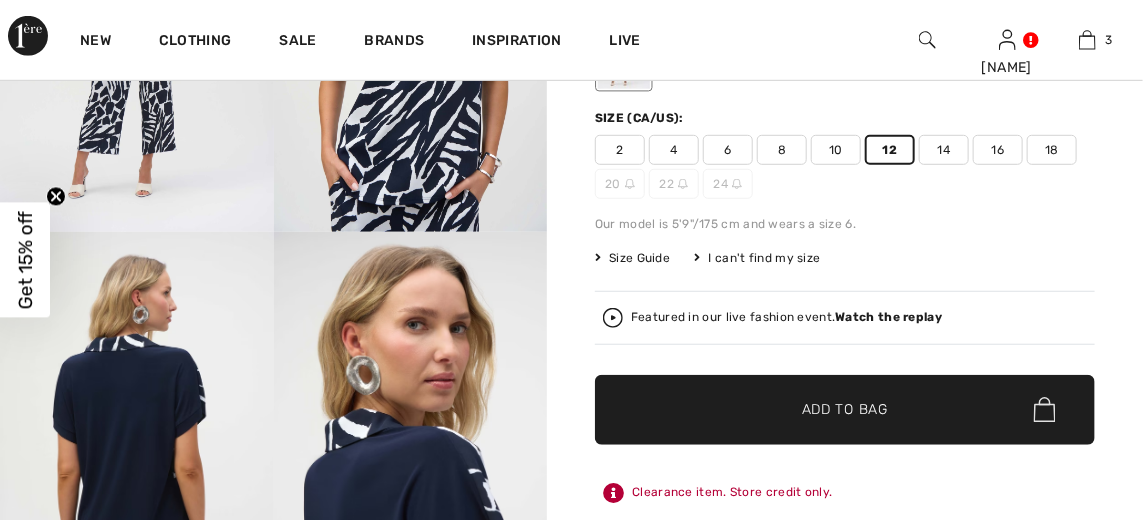 scroll, scrollTop: 402, scrollLeft: 0, axis: vertical 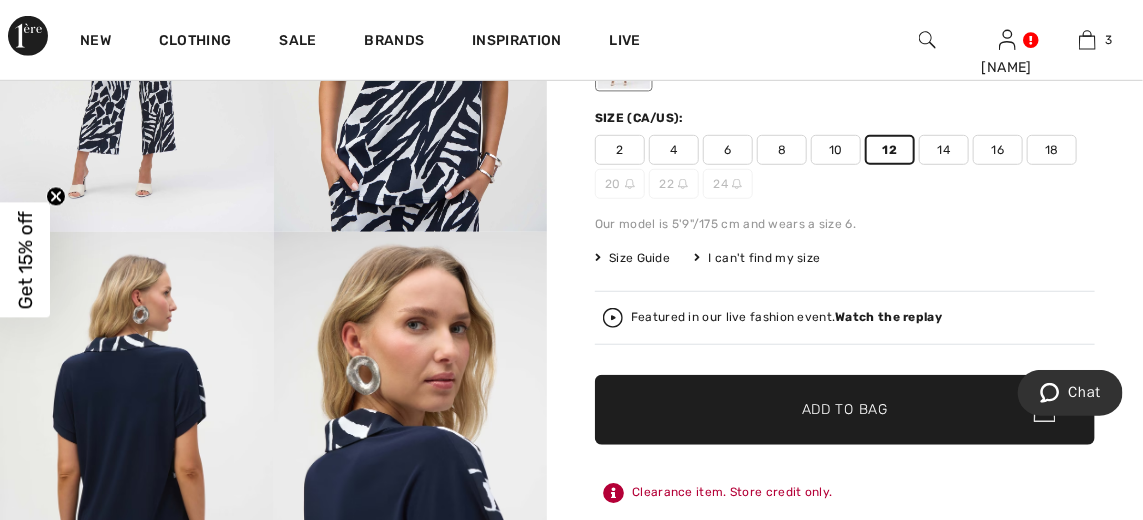 click on "✔ Added to Bag
Add to Bag" at bounding box center (845, 410) 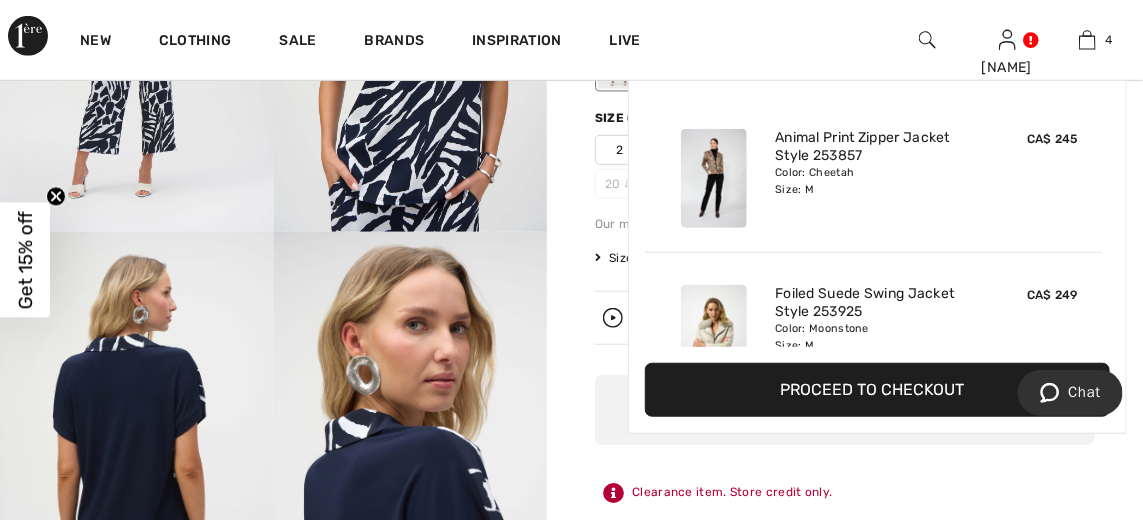 scroll, scrollTop: 372, scrollLeft: 0, axis: vertical 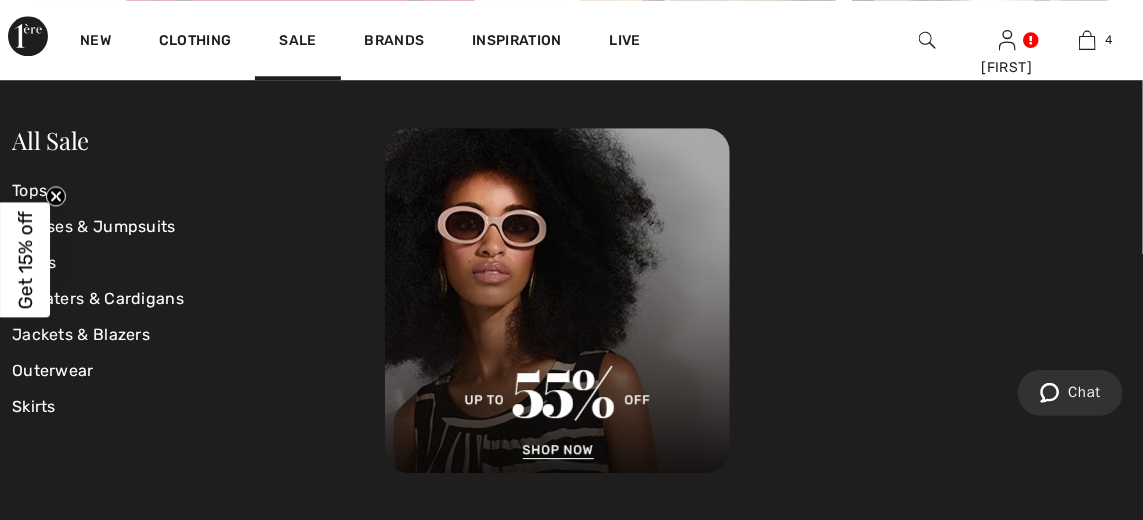 click on "Pants" at bounding box center (198, 263) 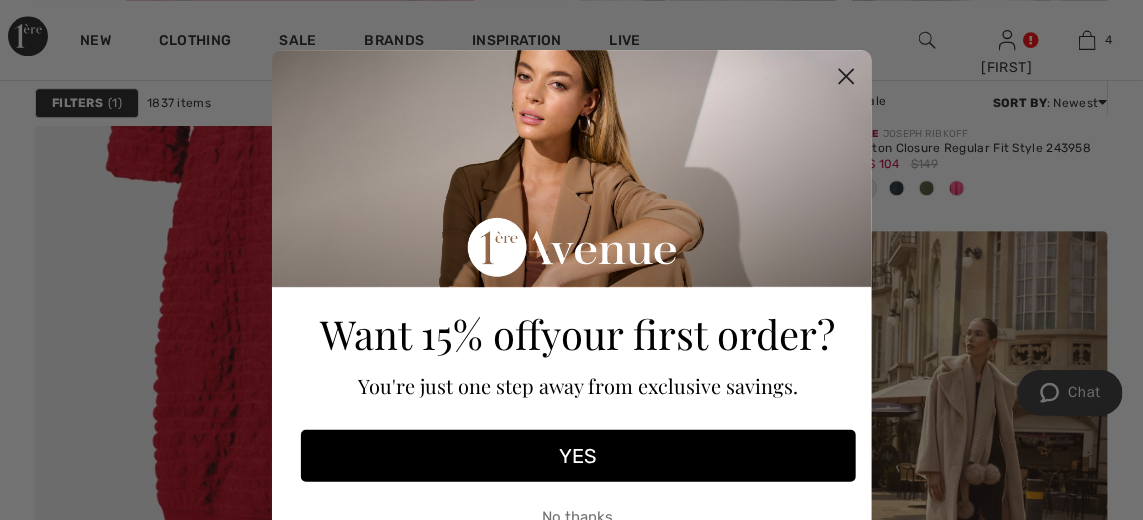click 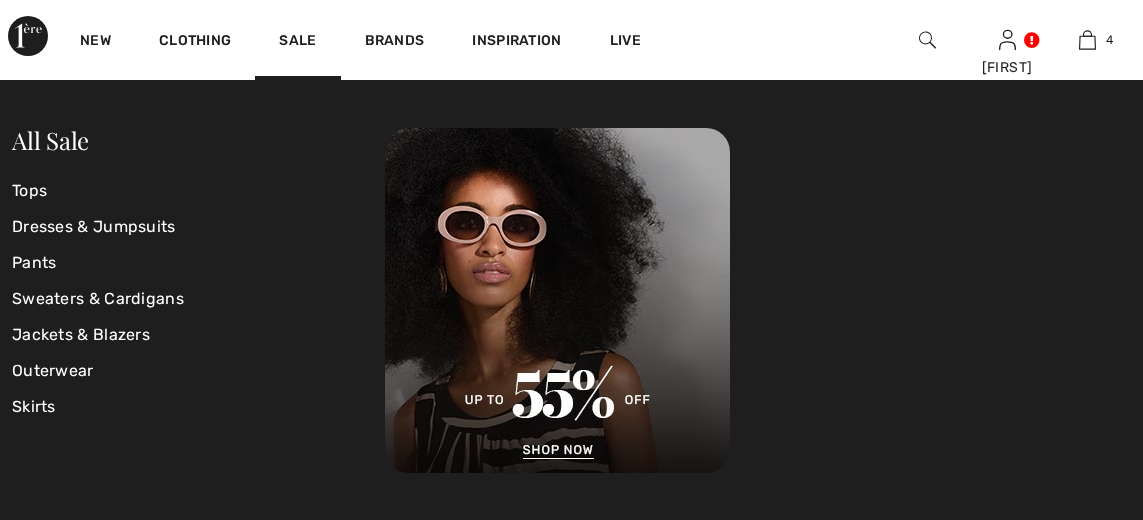 scroll, scrollTop: 0, scrollLeft: 0, axis: both 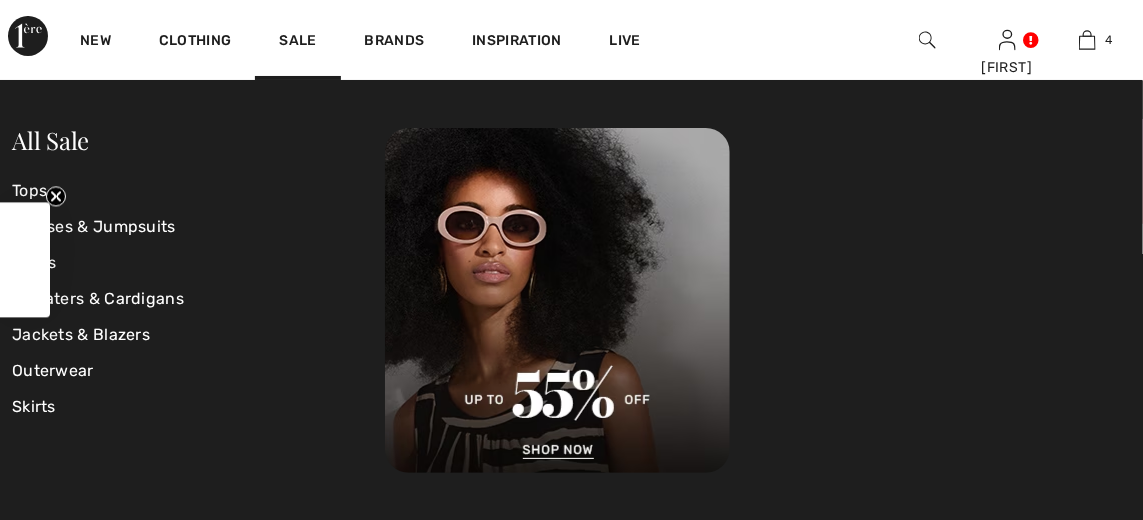click on "Close teaser" at bounding box center (25, 260) 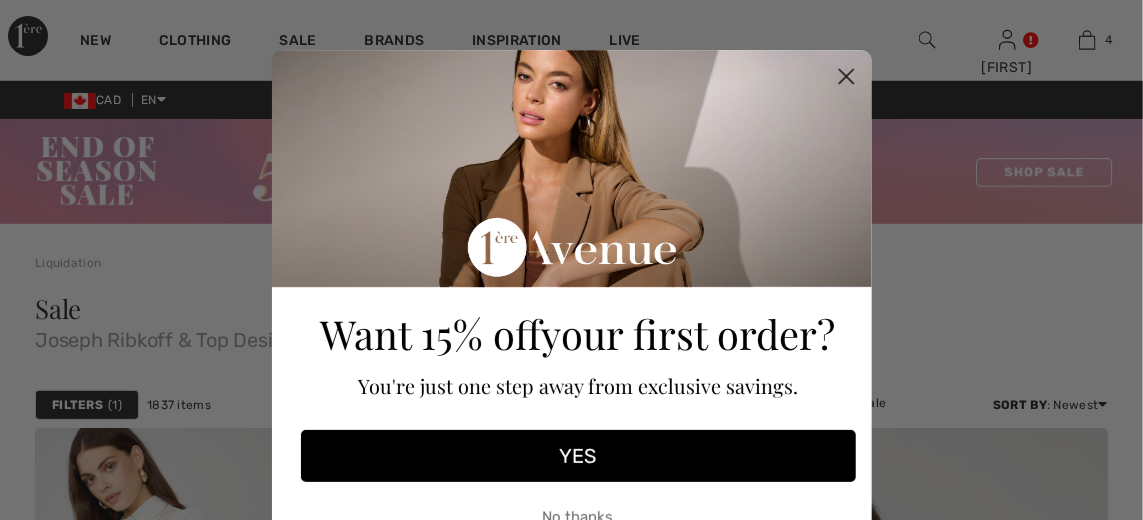 checkbox on "true" 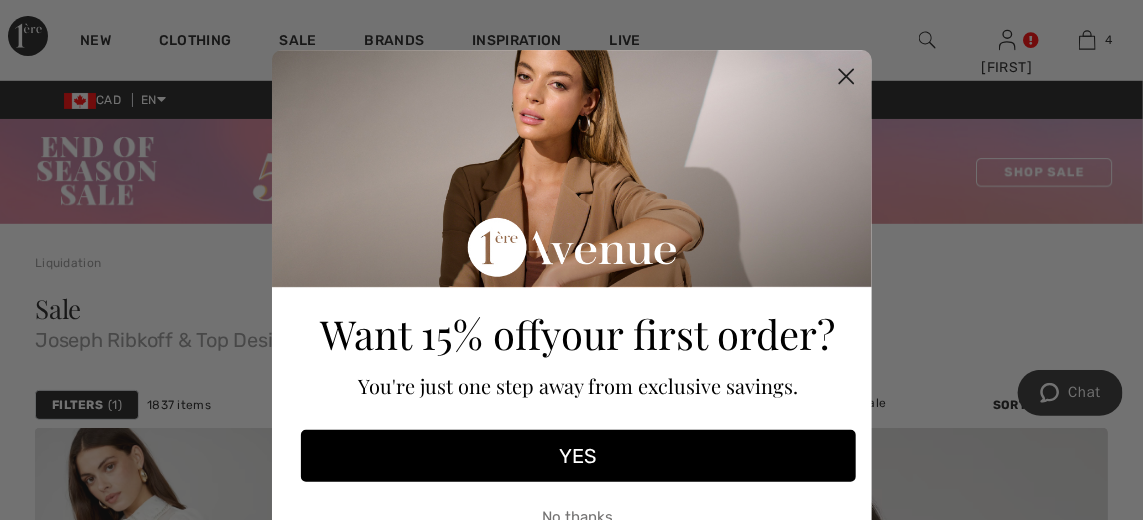 scroll, scrollTop: 0, scrollLeft: 0, axis: both 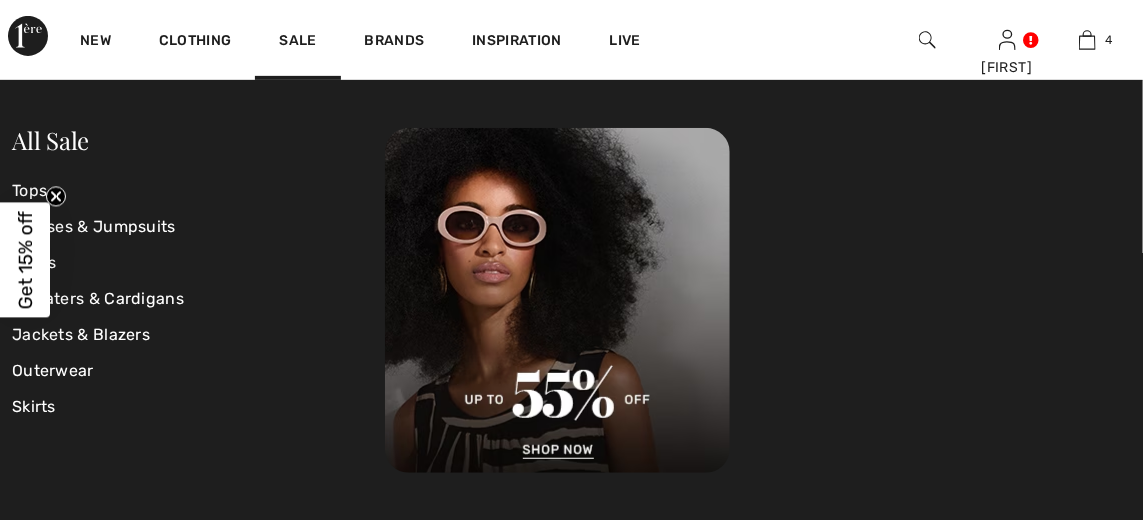 checkbox on "true" 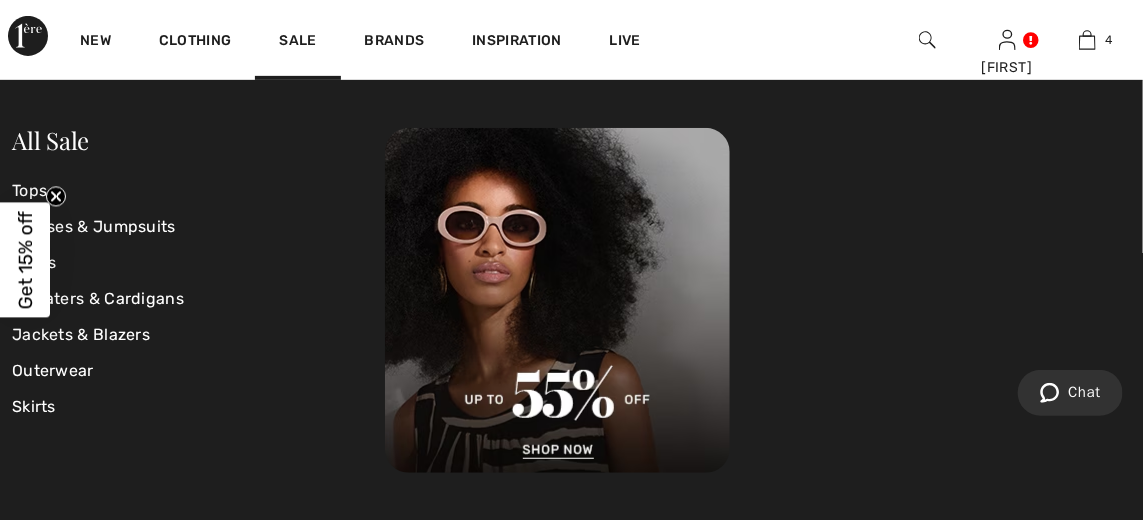 scroll, scrollTop: 0, scrollLeft: 0, axis: both 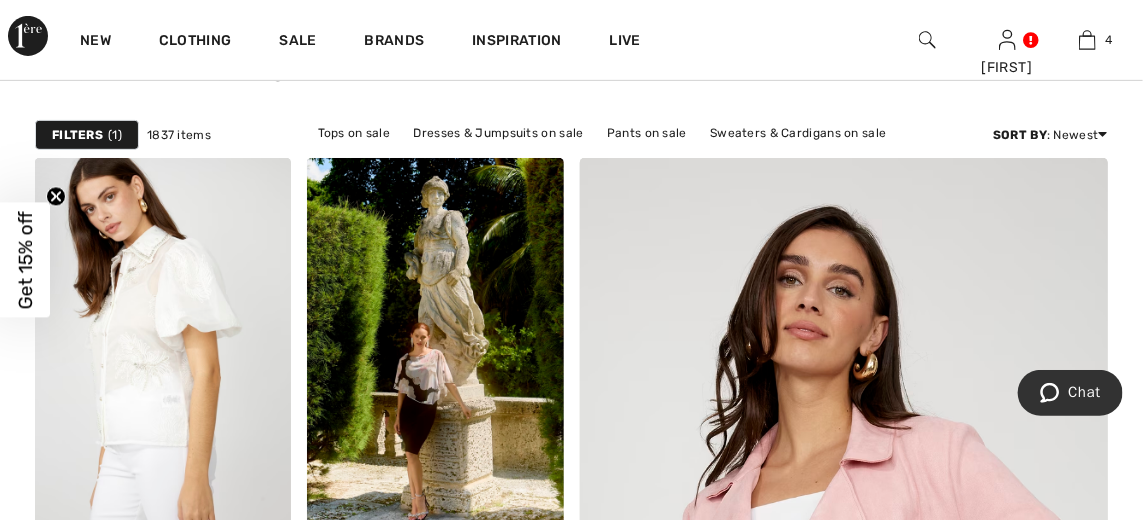 click on "Get 15% off Close teaser" at bounding box center (25, 260) 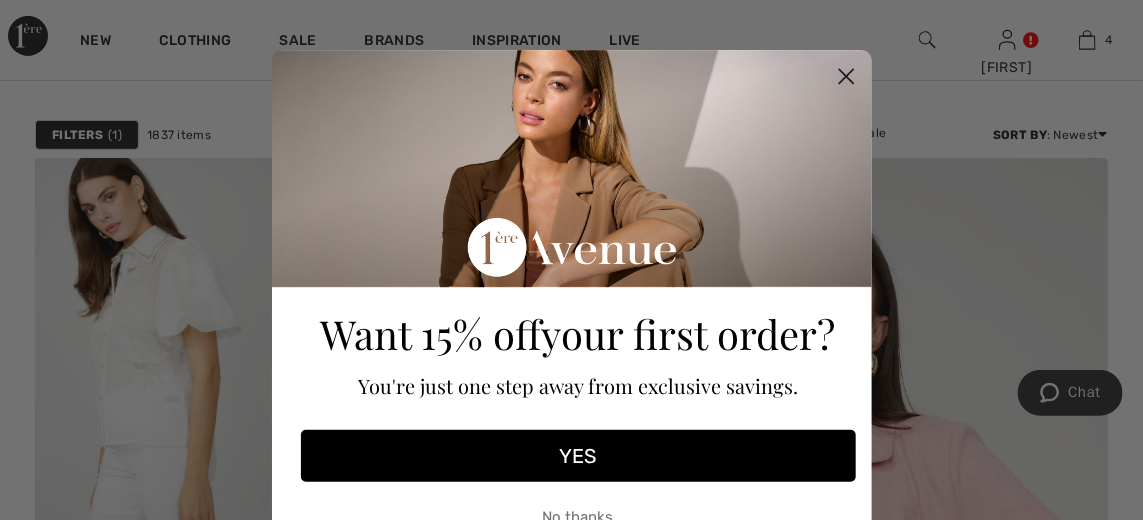click 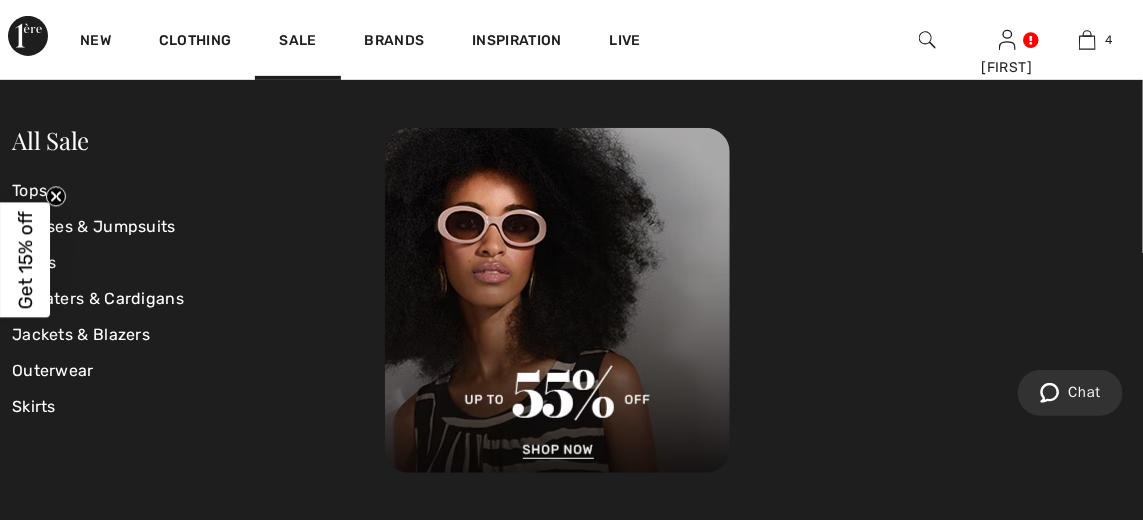 click on "Sale" at bounding box center [297, 42] 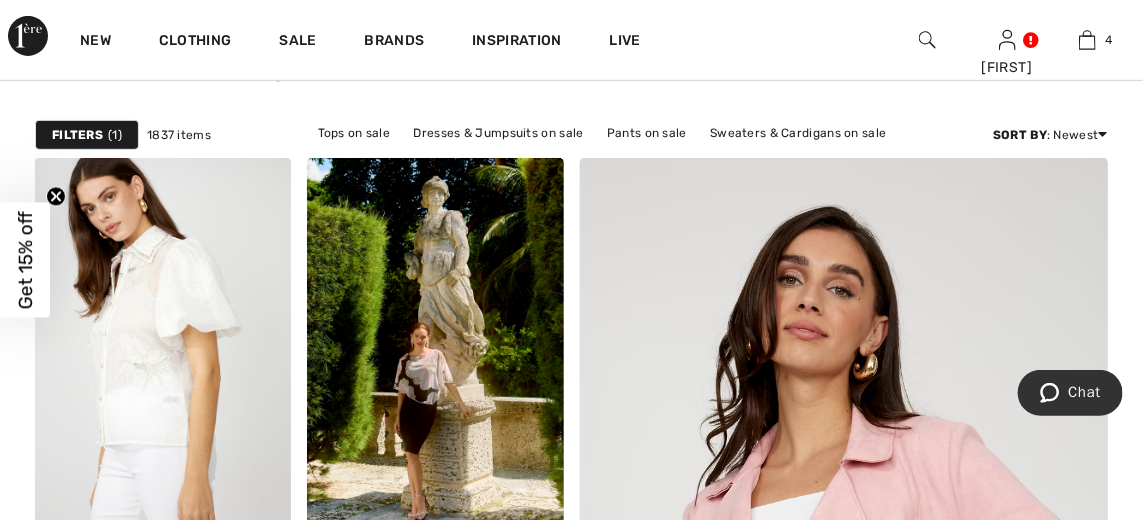click on "Get 15% off" at bounding box center [25, 260] 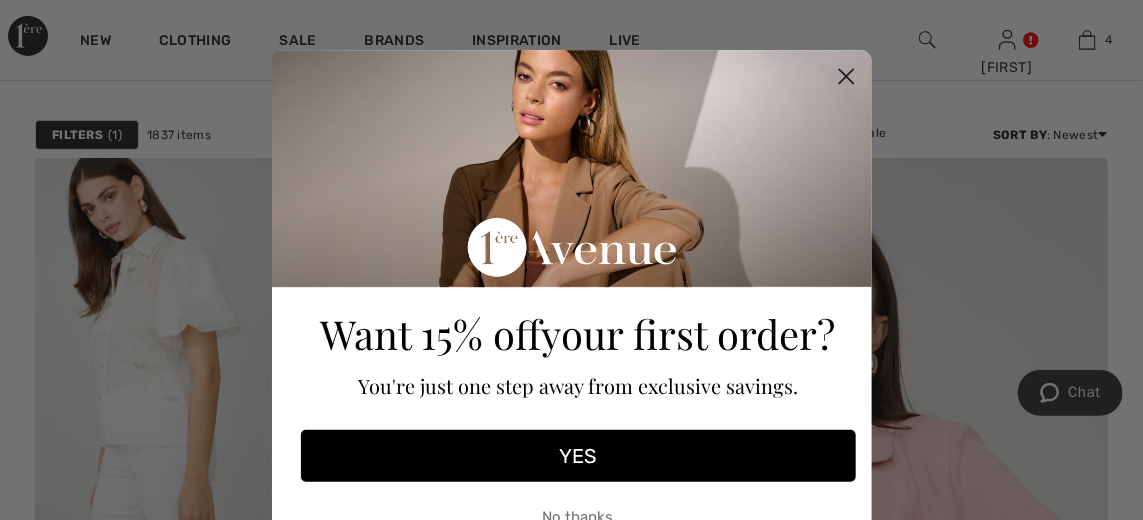 click on "YES" at bounding box center (578, 456) 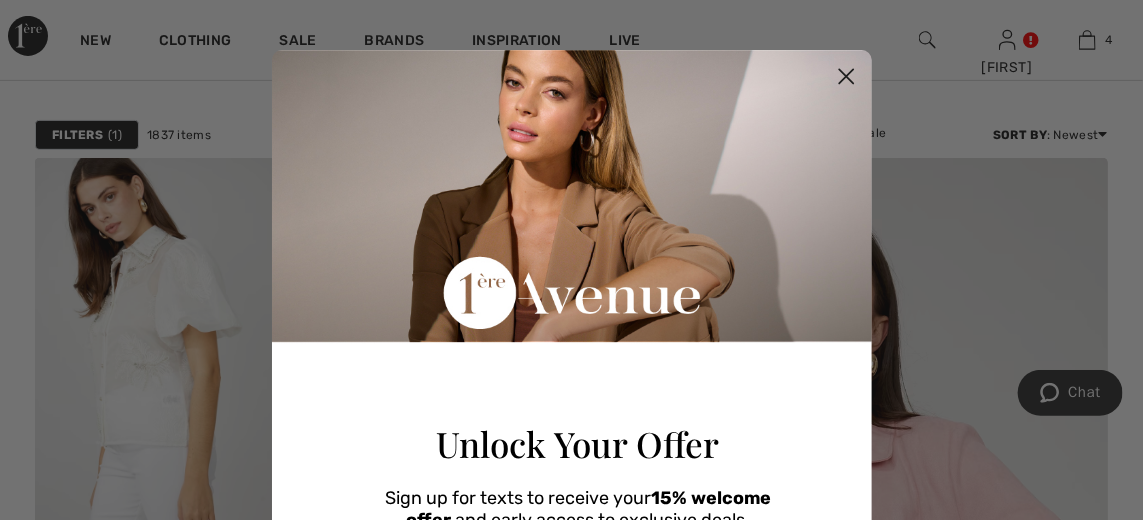 scroll, scrollTop: 344, scrollLeft: 0, axis: vertical 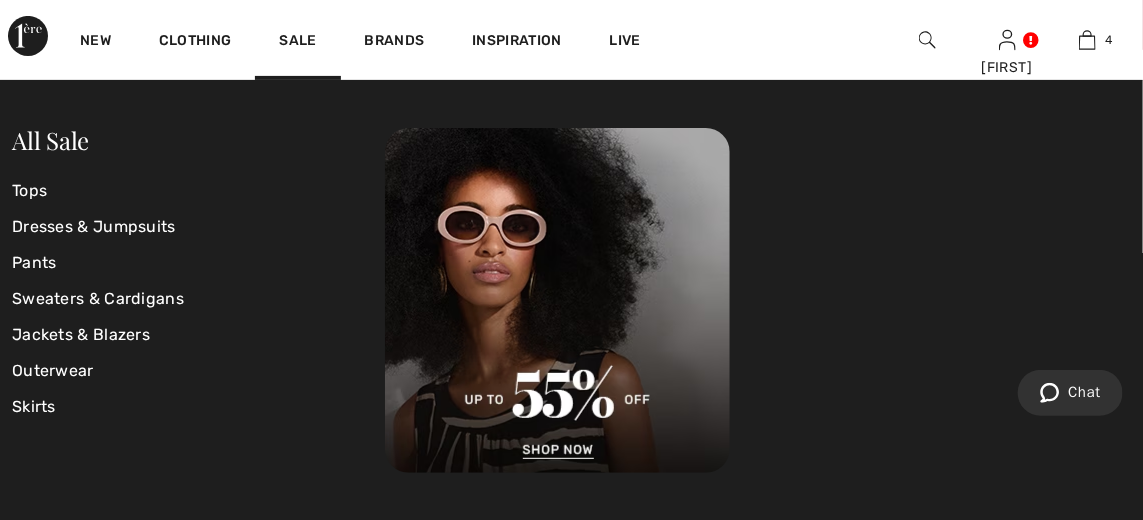 click on "Pants" at bounding box center [198, 263] 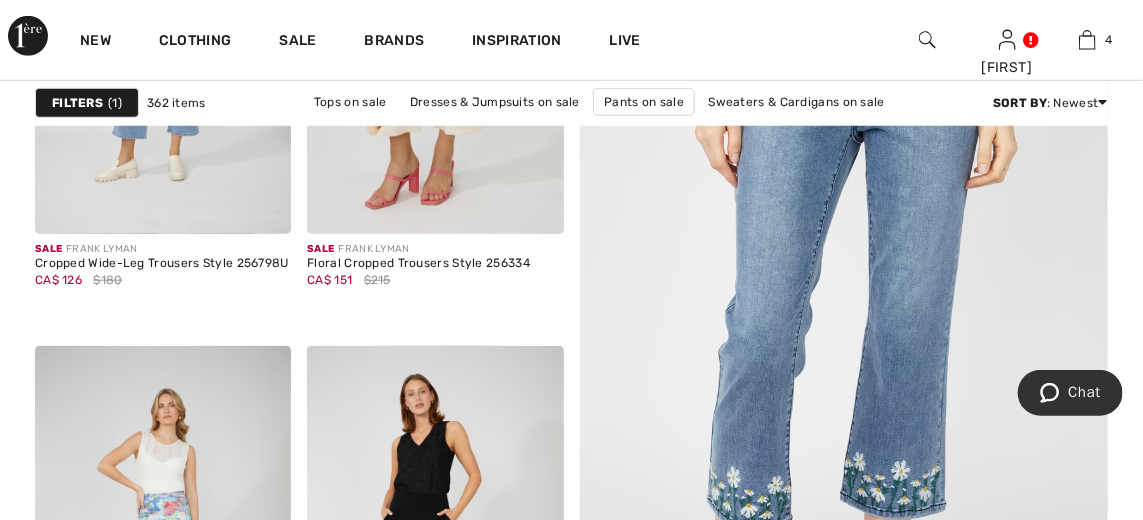 scroll, scrollTop: 957, scrollLeft: 0, axis: vertical 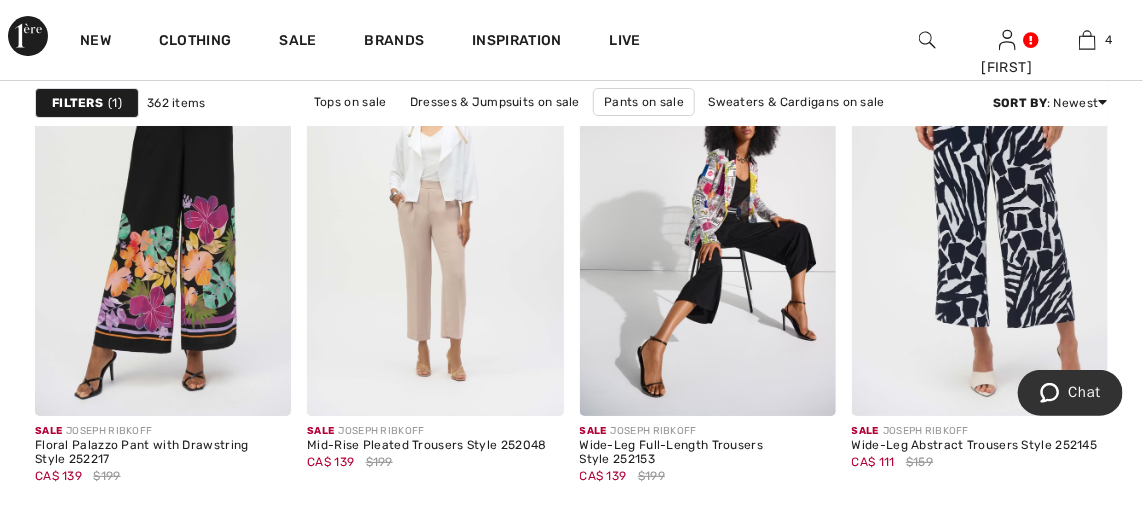click at bounding box center (980, 224) 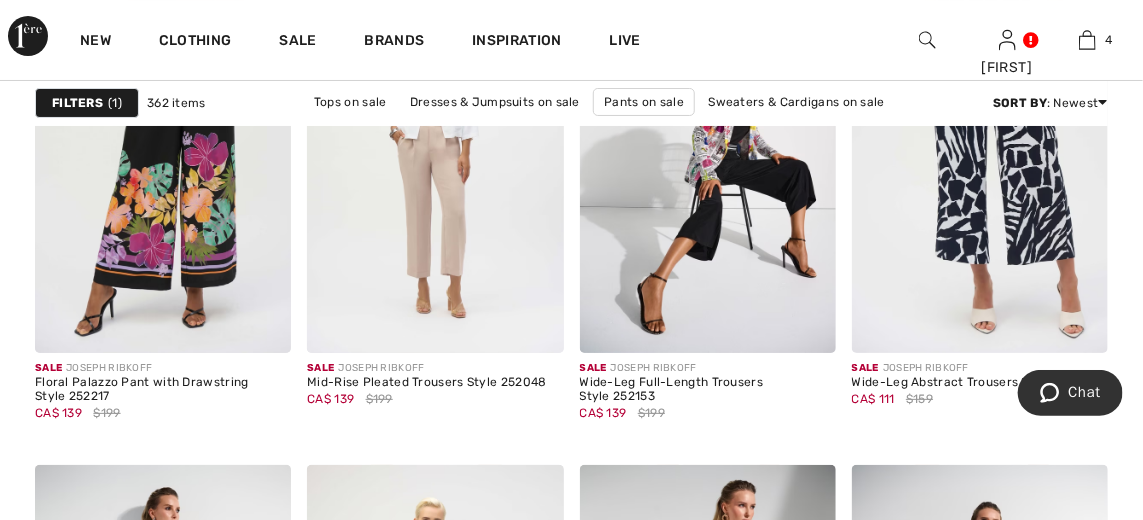 scroll, scrollTop: 5344, scrollLeft: 0, axis: vertical 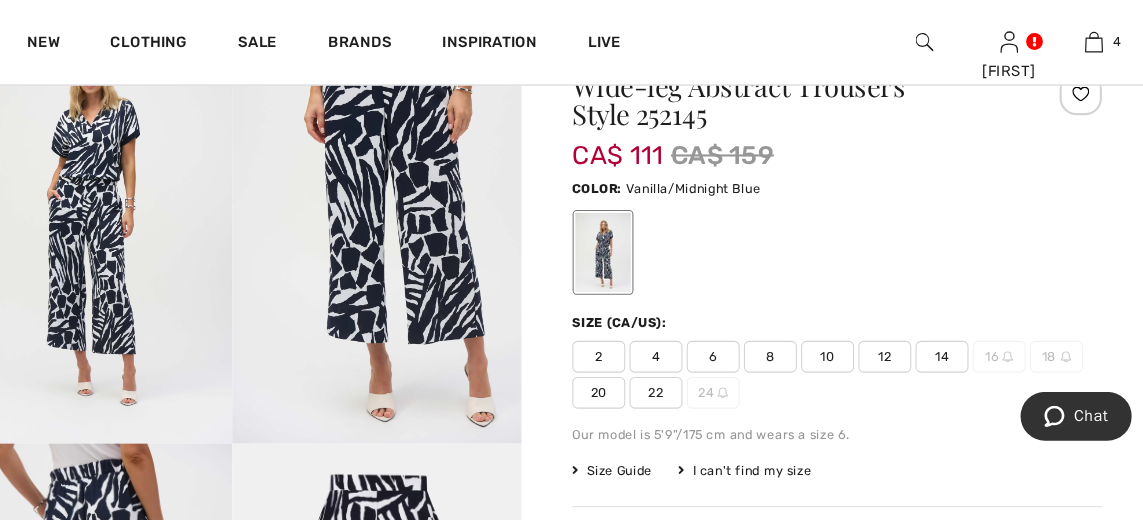 click on "12" at bounding box center [890, 337] 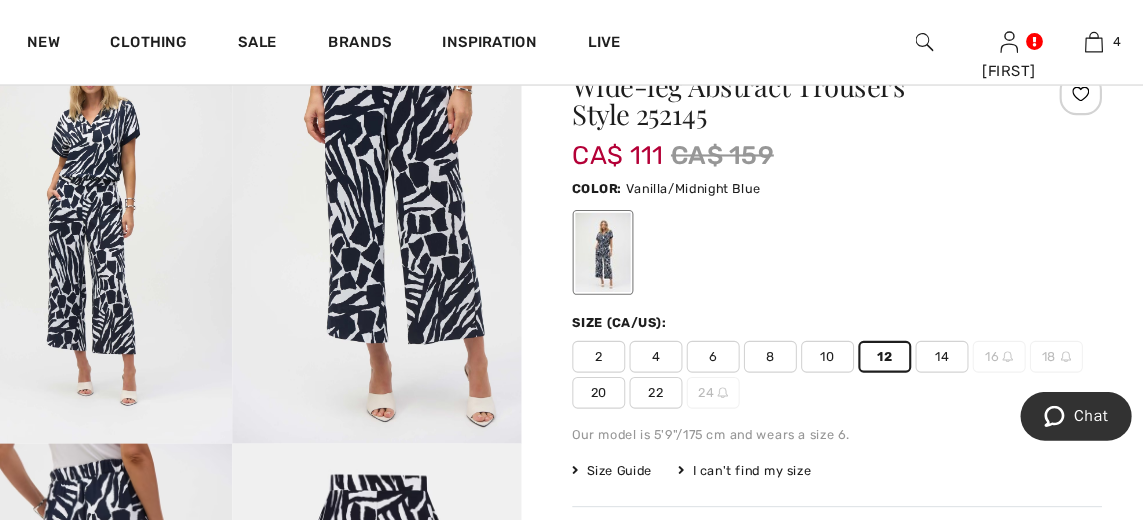 click on "10" at bounding box center [836, 337] 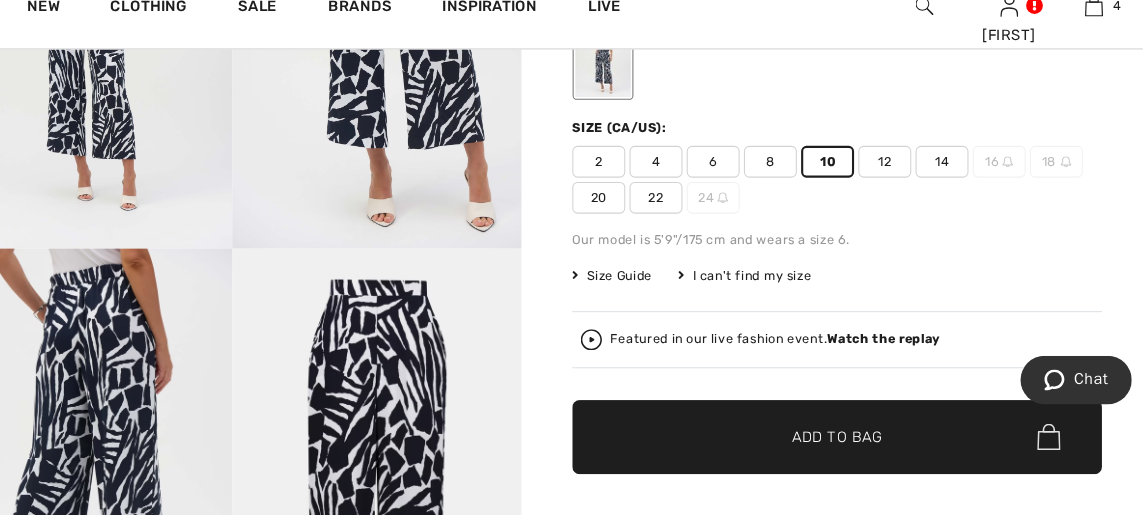 scroll, scrollTop: 366, scrollLeft: 0, axis: vertical 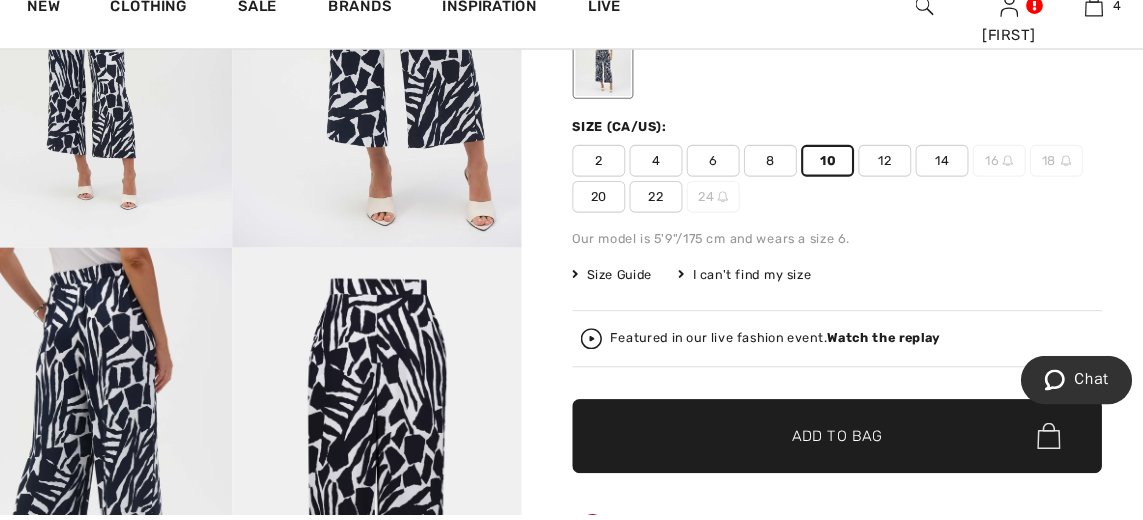 click on "✔ Added to Bag
Add to Bag" at bounding box center [845, 446] 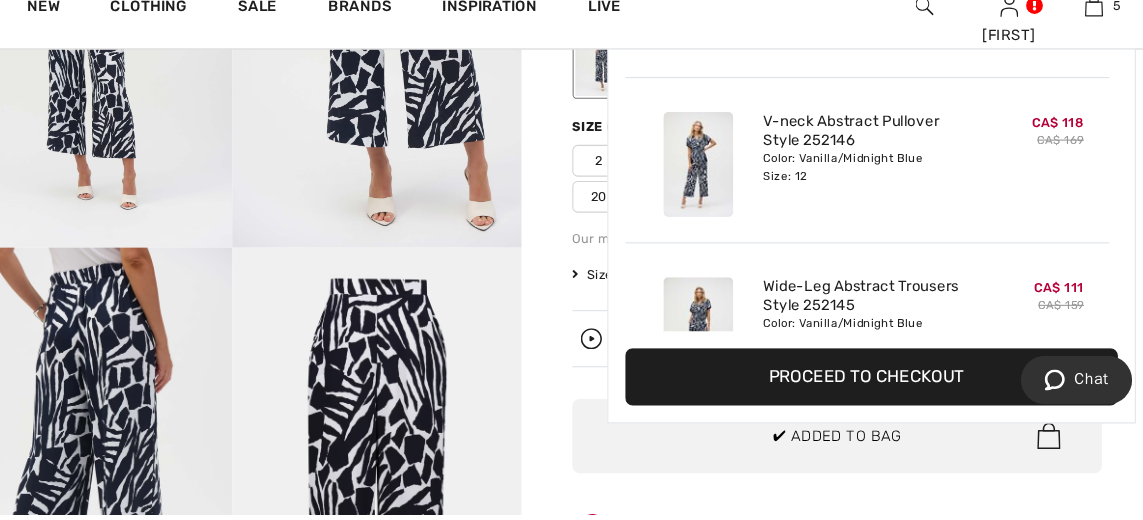 scroll, scrollTop: 527, scrollLeft: 0, axis: vertical 